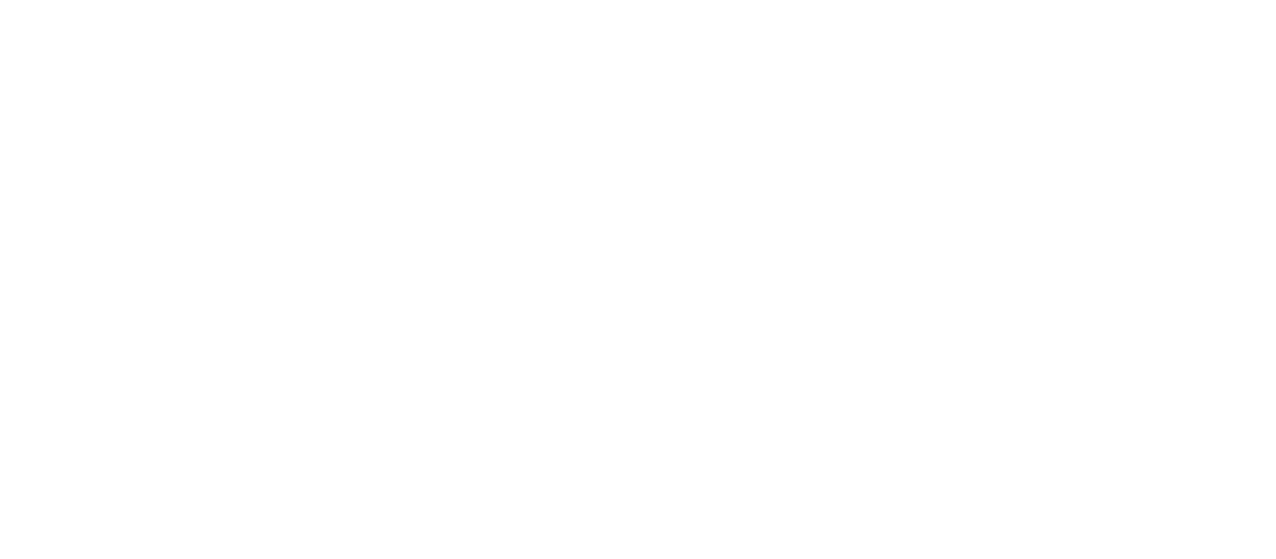 scroll, scrollTop: 0, scrollLeft: 0, axis: both 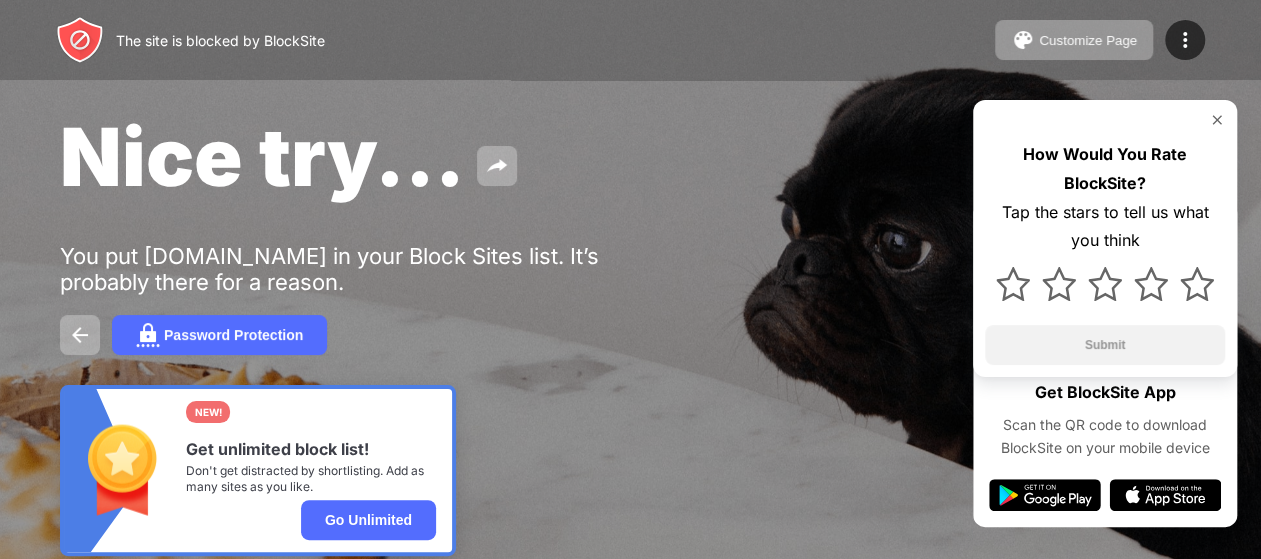 click at bounding box center [1217, 120] 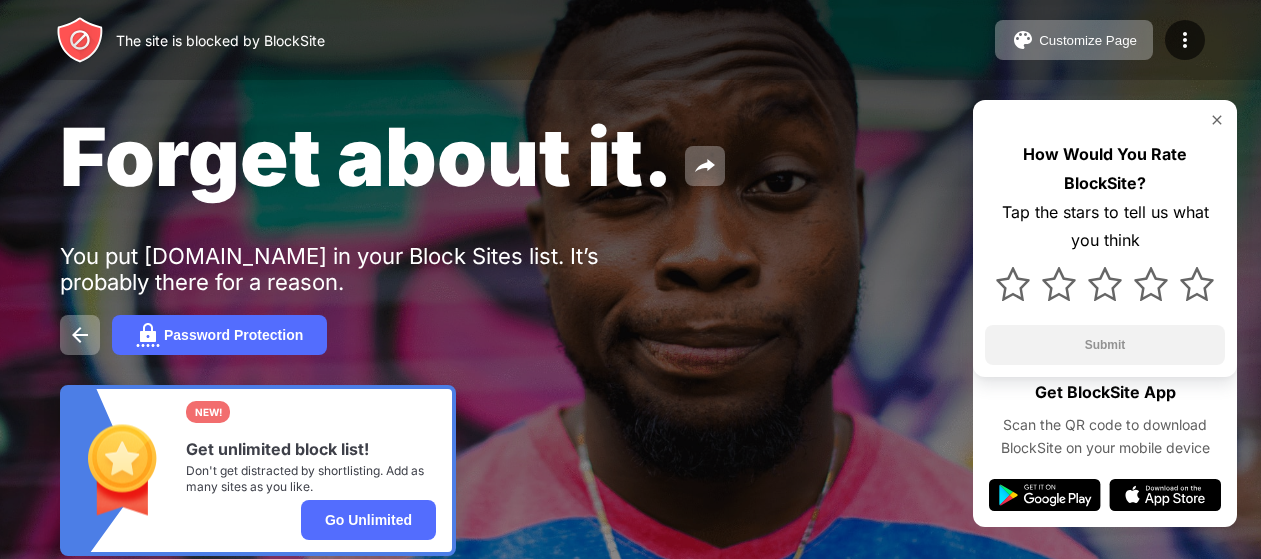 scroll, scrollTop: 0, scrollLeft: 0, axis: both 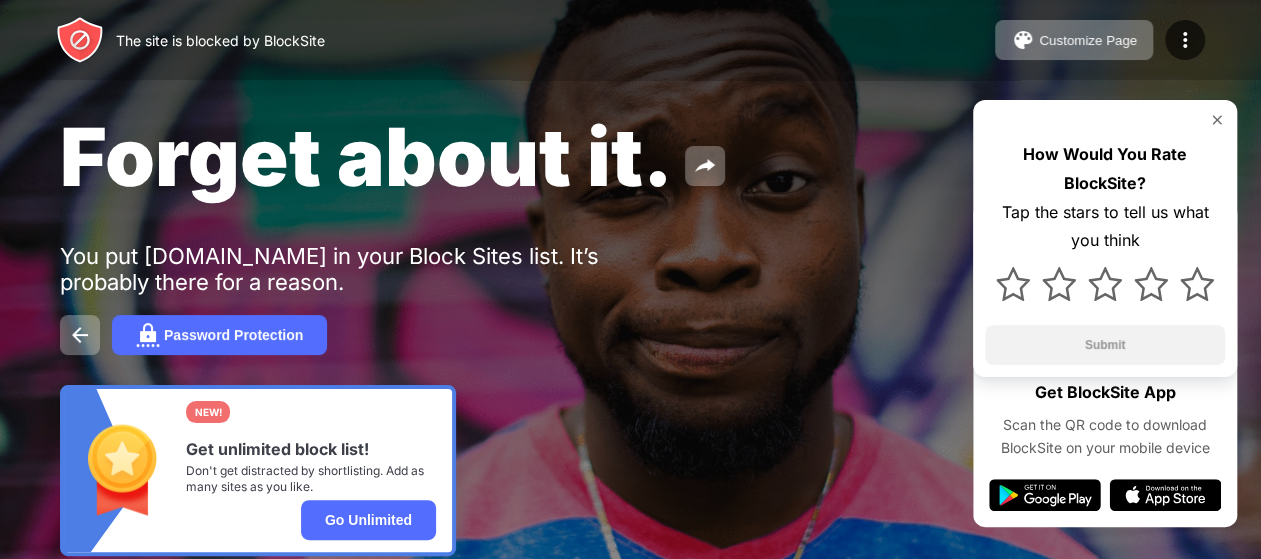 click on "Password Protection" at bounding box center (630, 335) 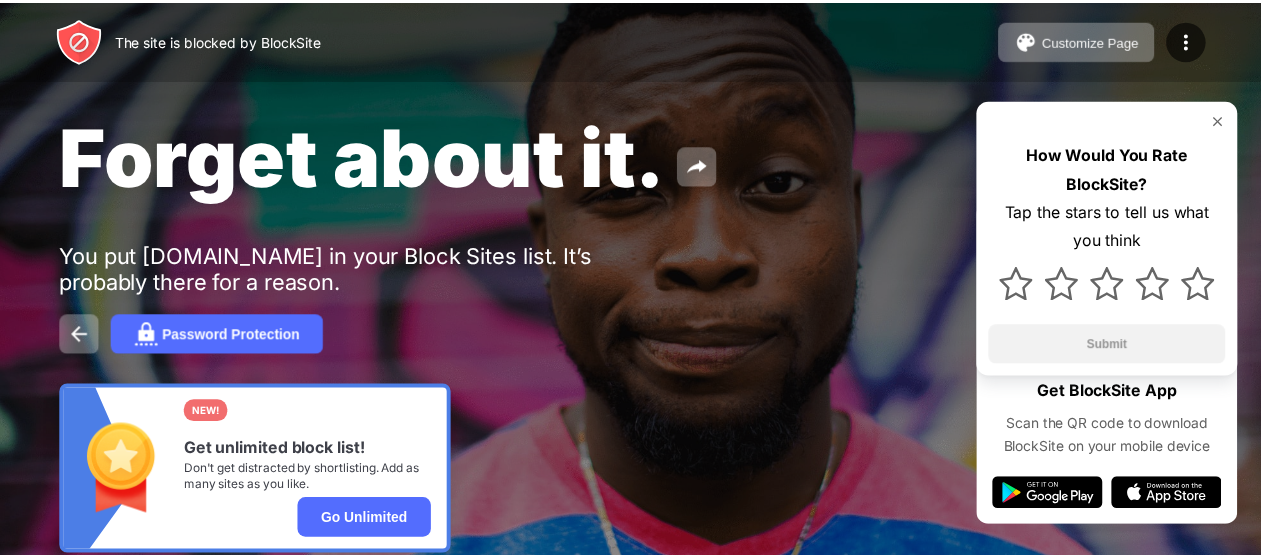 scroll, scrollTop: 0, scrollLeft: 0, axis: both 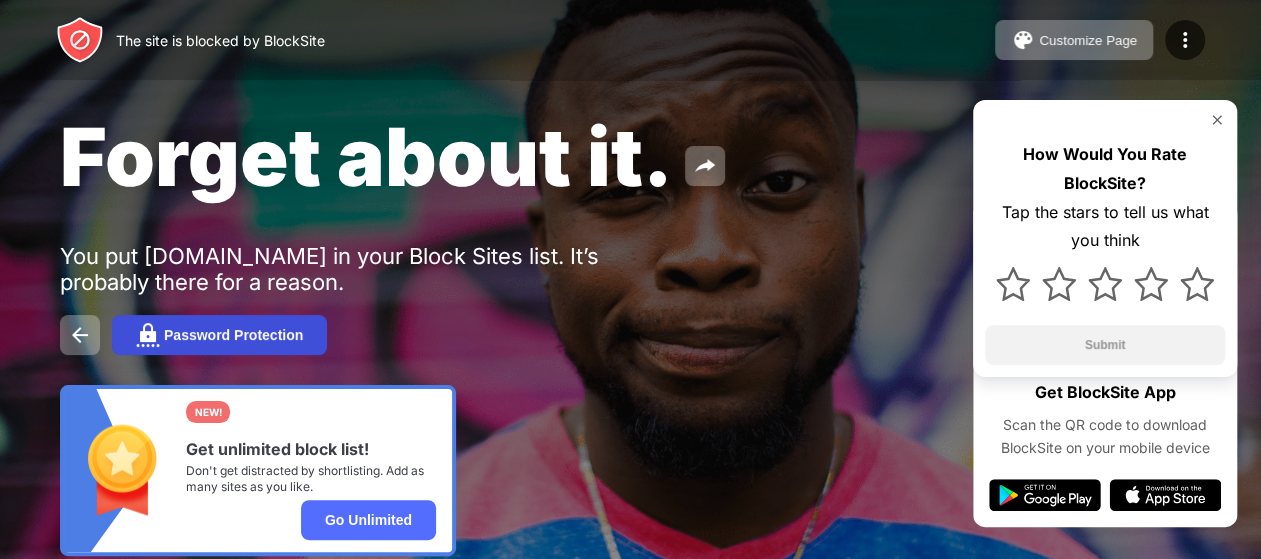 click on "Password Protection" at bounding box center [233, 335] 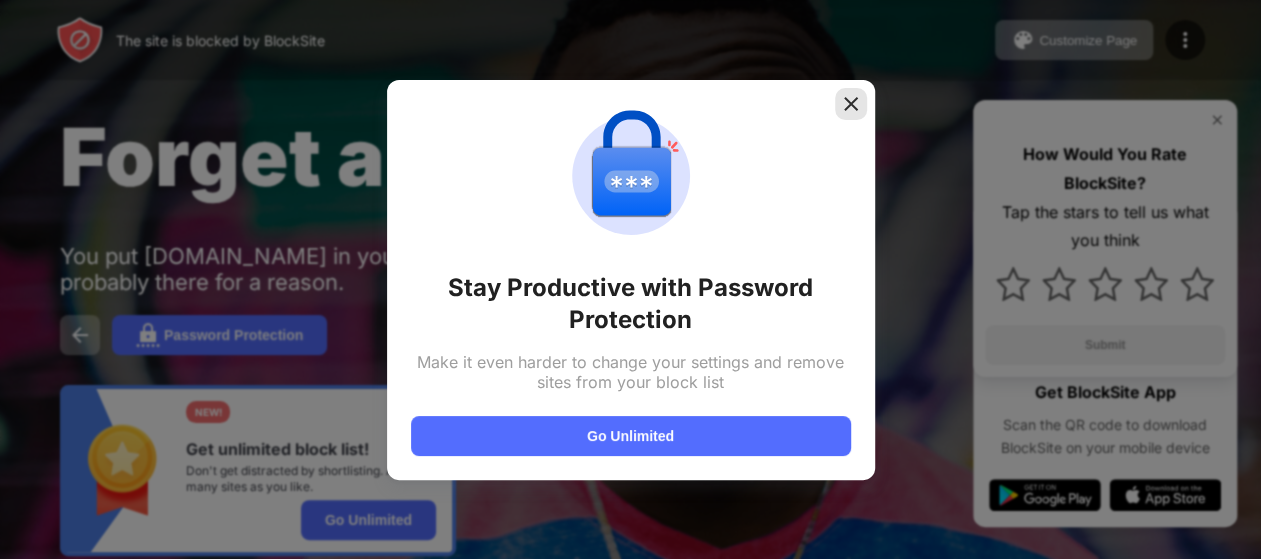 click at bounding box center (851, 104) 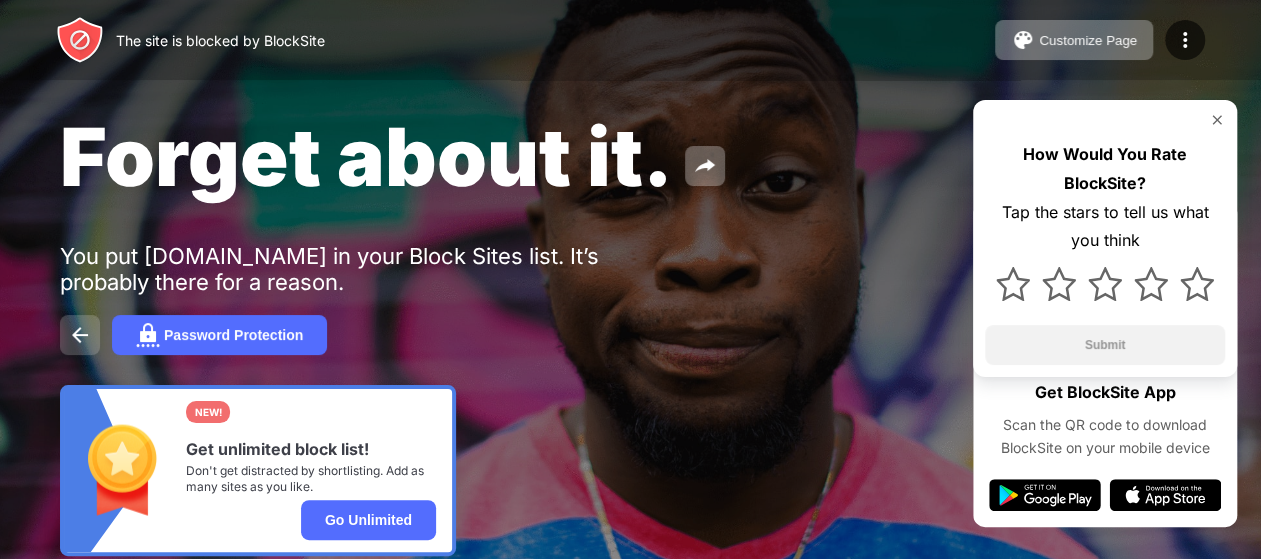 click at bounding box center [80, 335] 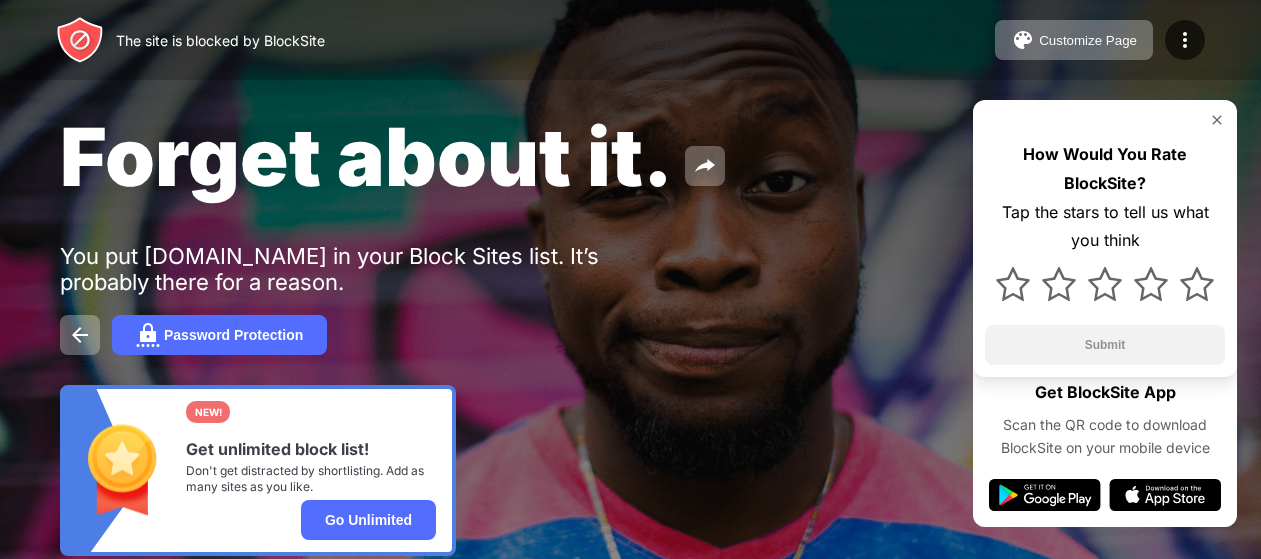 scroll, scrollTop: 0, scrollLeft: 0, axis: both 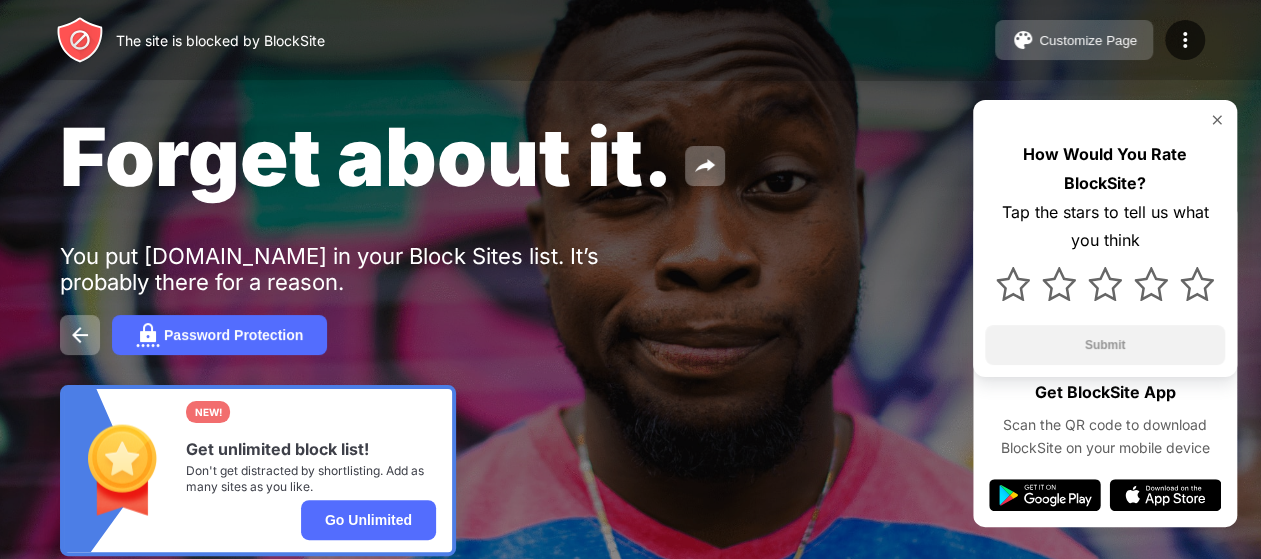 click on "Customize Page" at bounding box center (1088, 40) 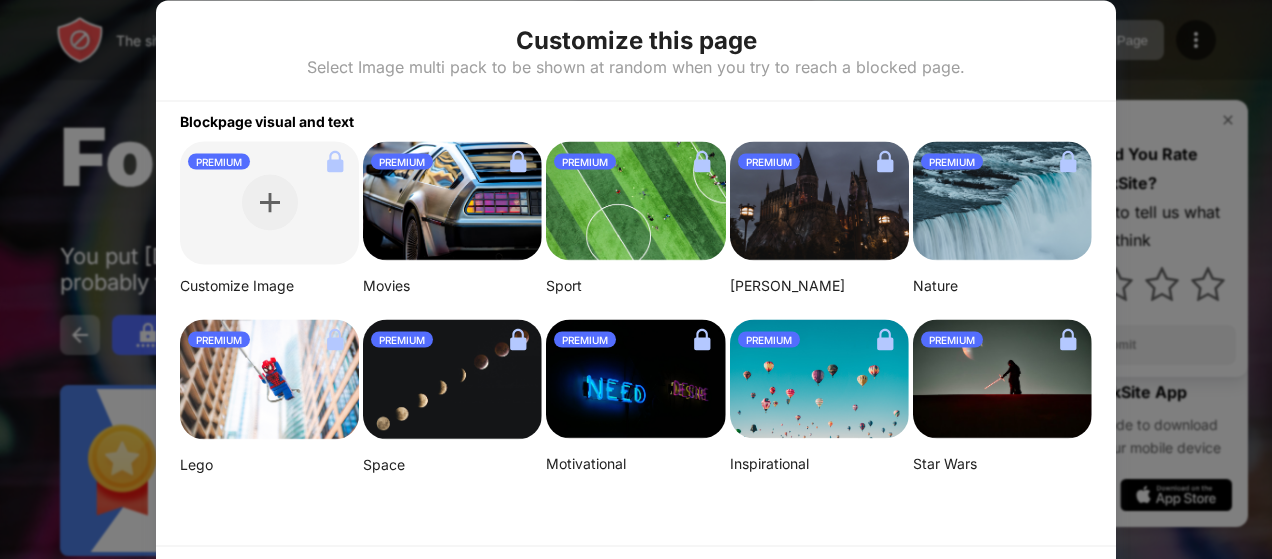 click at bounding box center (636, 279) 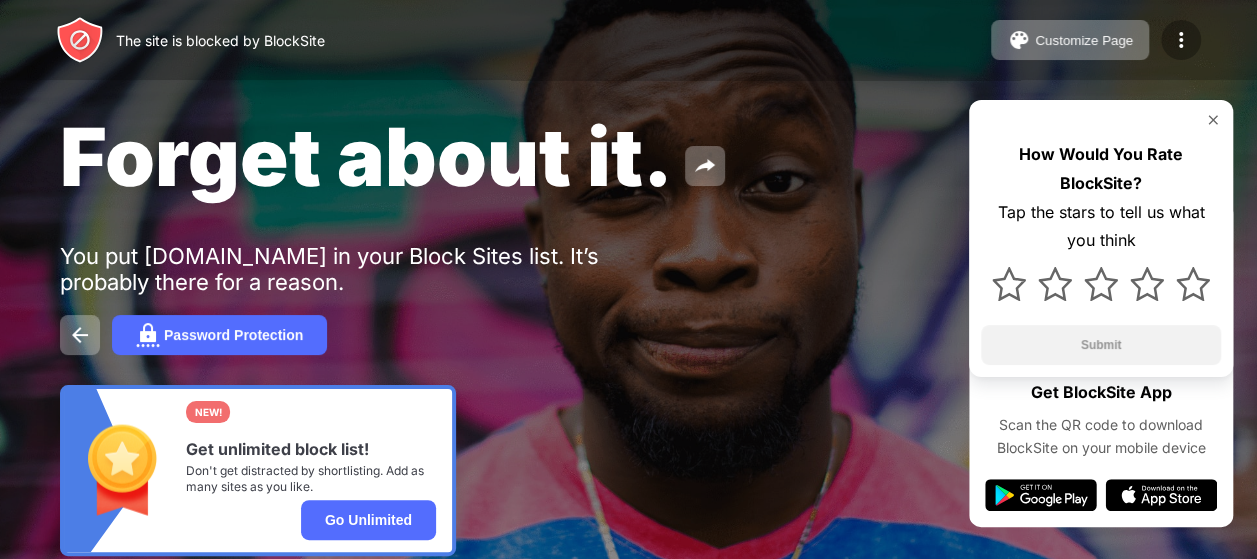 click at bounding box center [1181, 40] 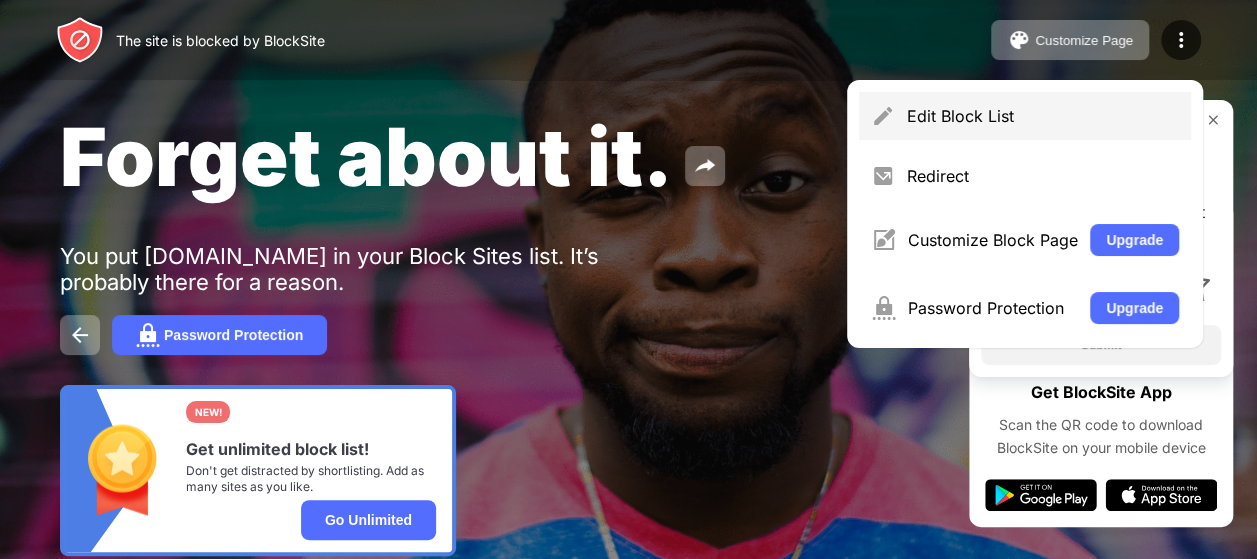 click on "Edit Block List" at bounding box center (1043, 116) 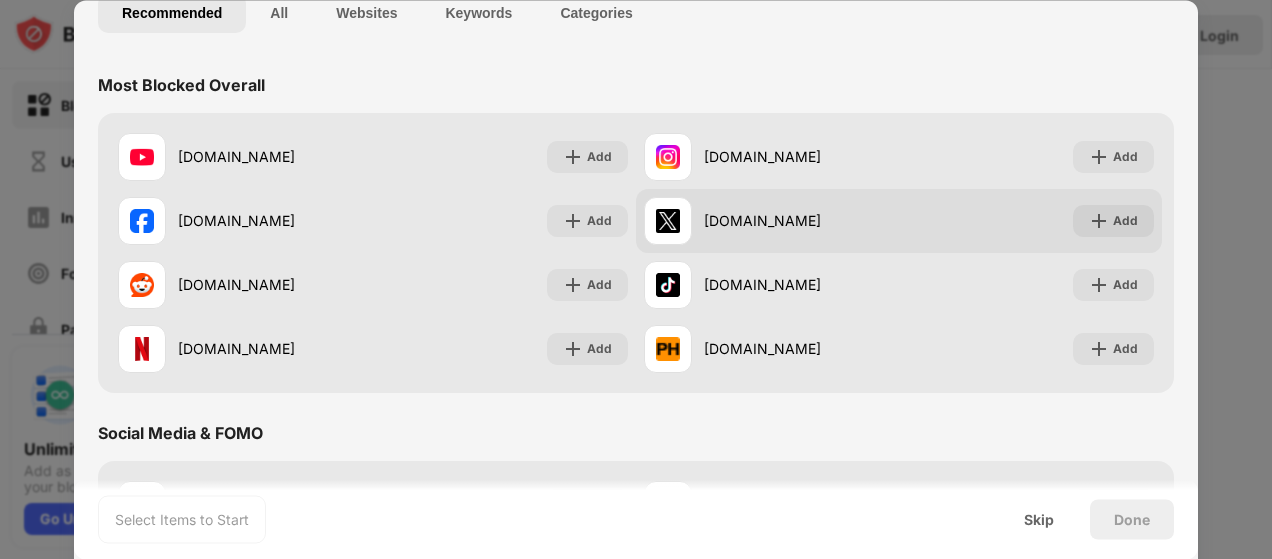 scroll, scrollTop: 0, scrollLeft: 0, axis: both 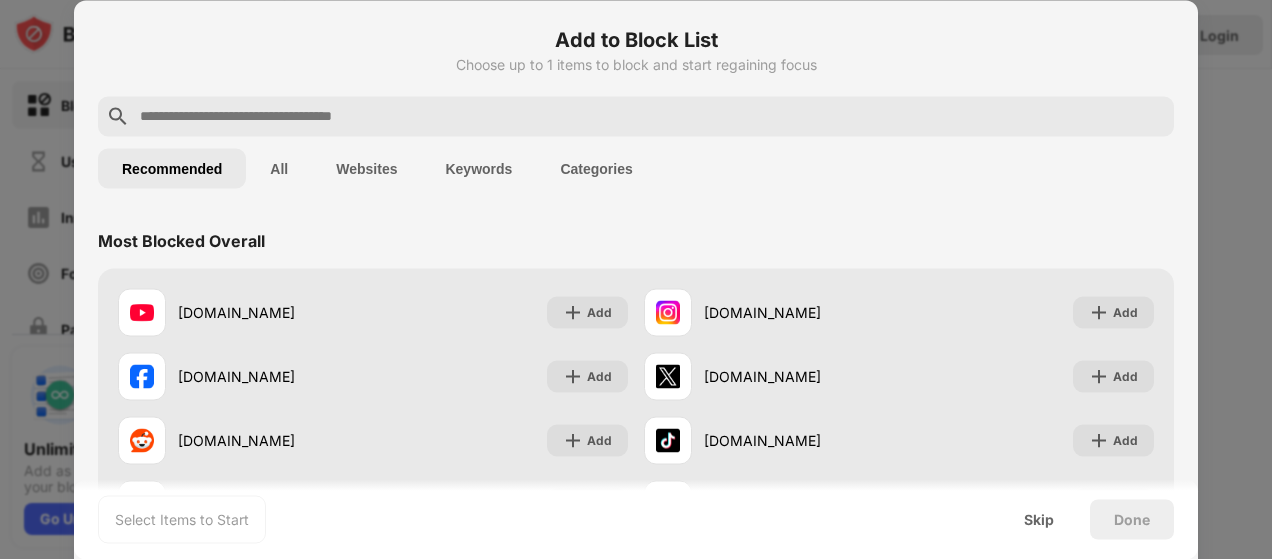 click on "All" at bounding box center [279, 168] 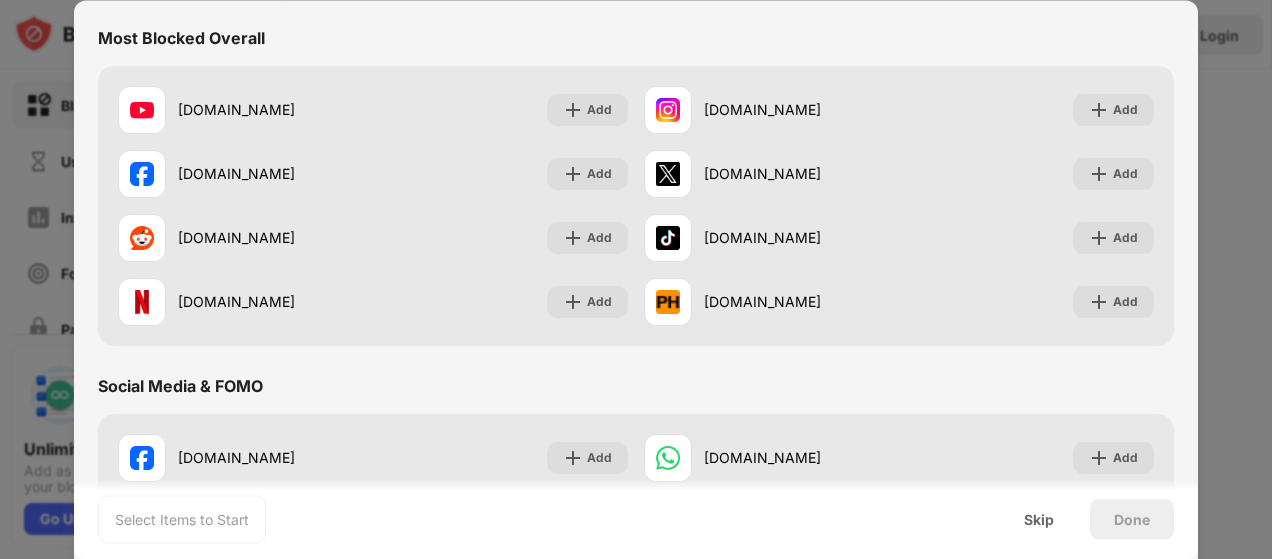 scroll, scrollTop: 0, scrollLeft: 0, axis: both 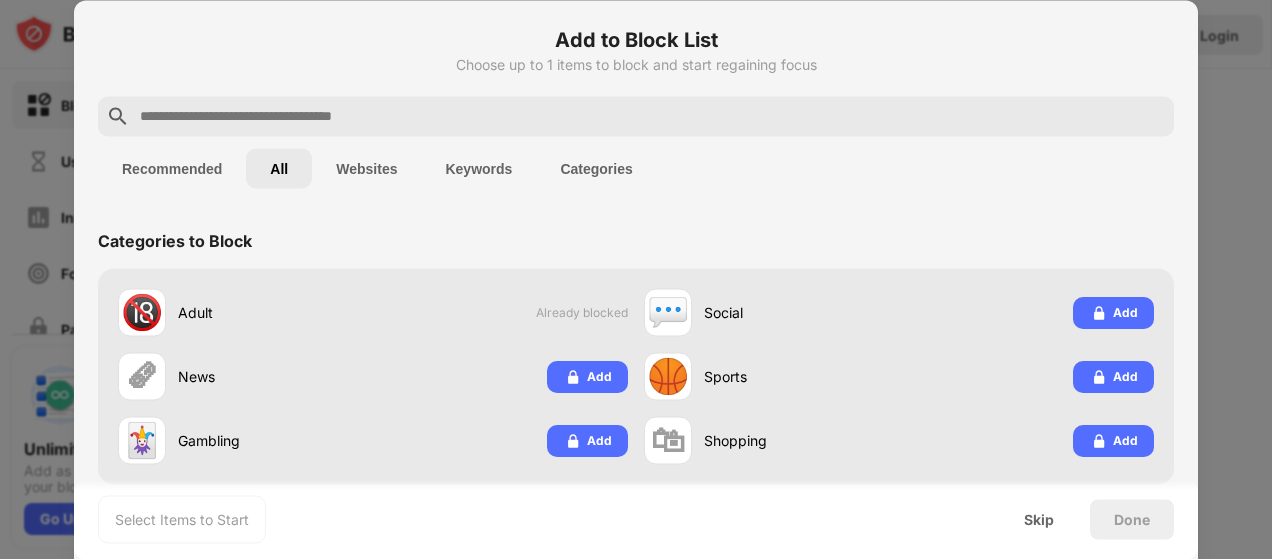 click at bounding box center (652, 116) 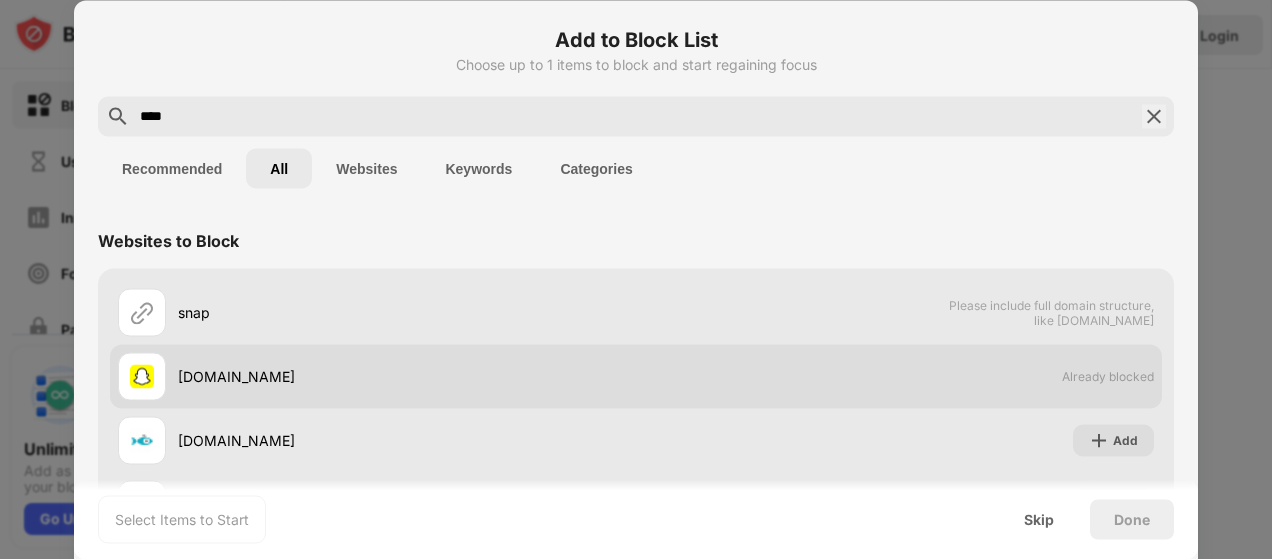 type on "****" 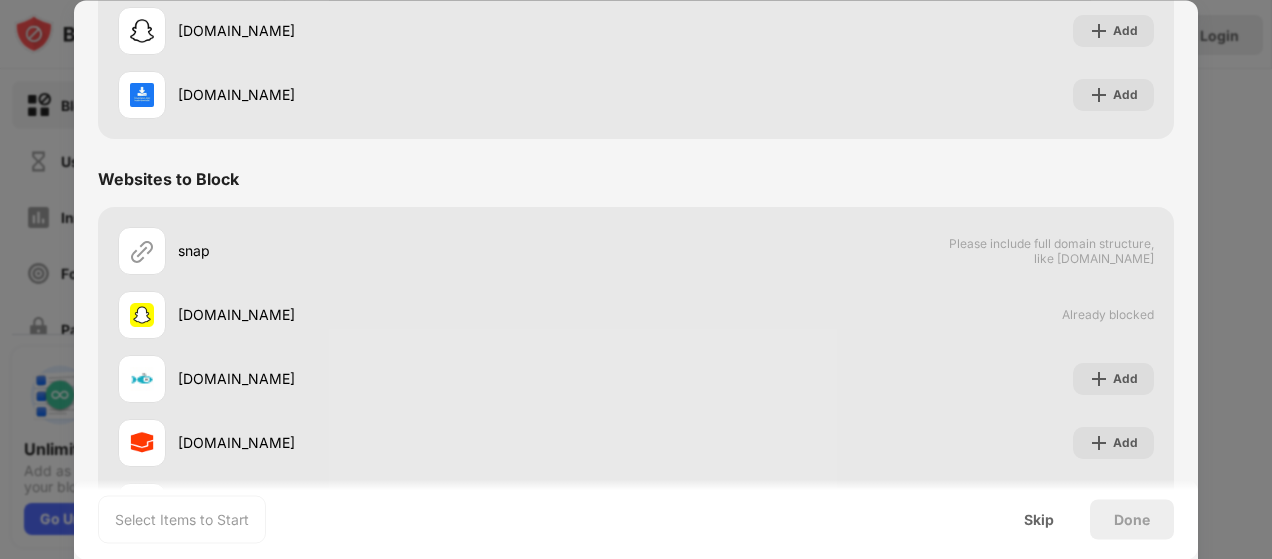 scroll, scrollTop: 539, scrollLeft: 0, axis: vertical 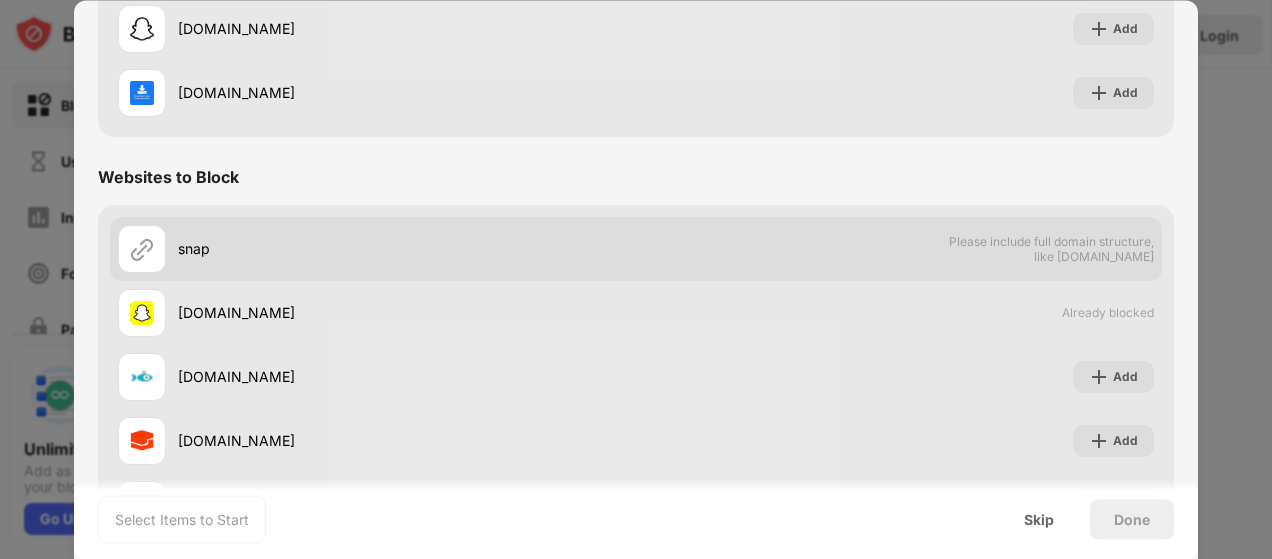 click on "snap Please include full domain structure, like [DOMAIN_NAME]" at bounding box center (636, 249) 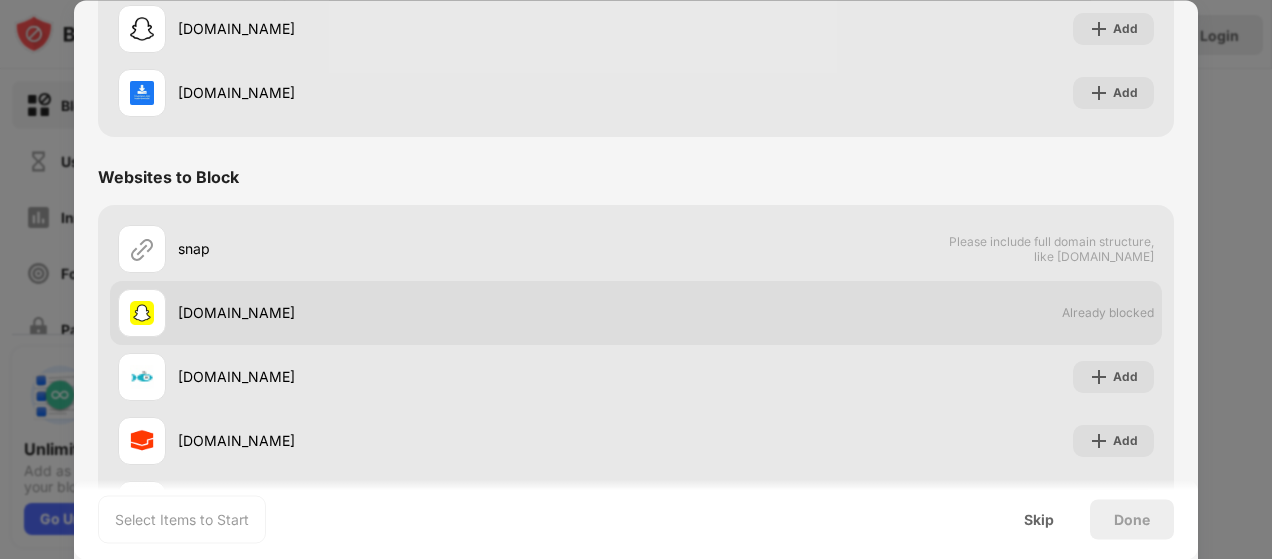 drag, startPoint x: 592, startPoint y: 292, endPoint x: 522, endPoint y: 295, distance: 70.064255 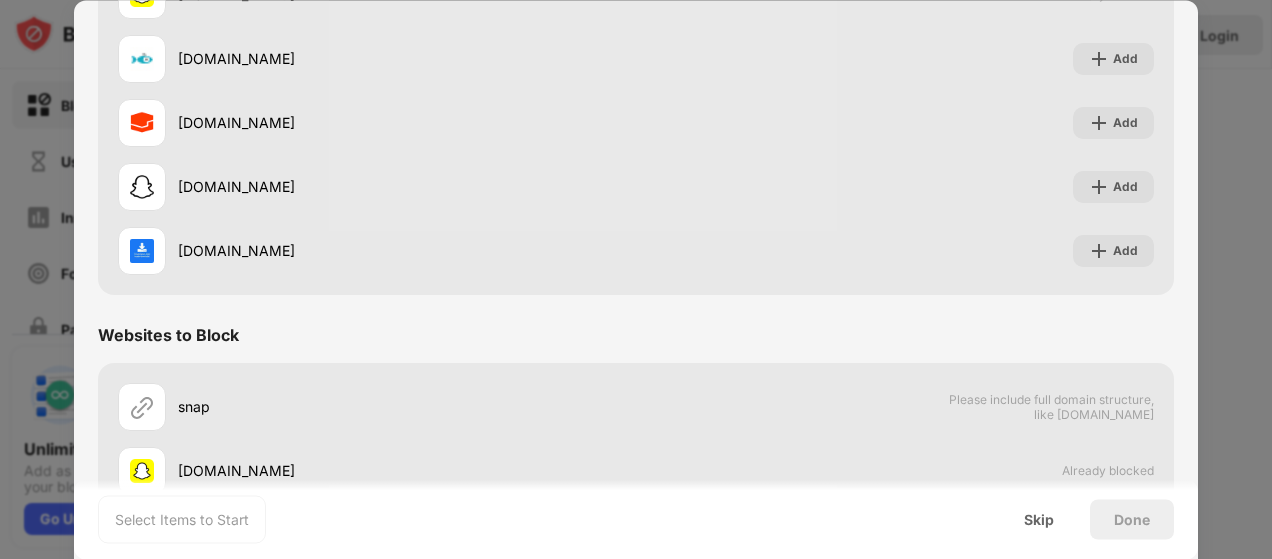 scroll, scrollTop: 0, scrollLeft: 0, axis: both 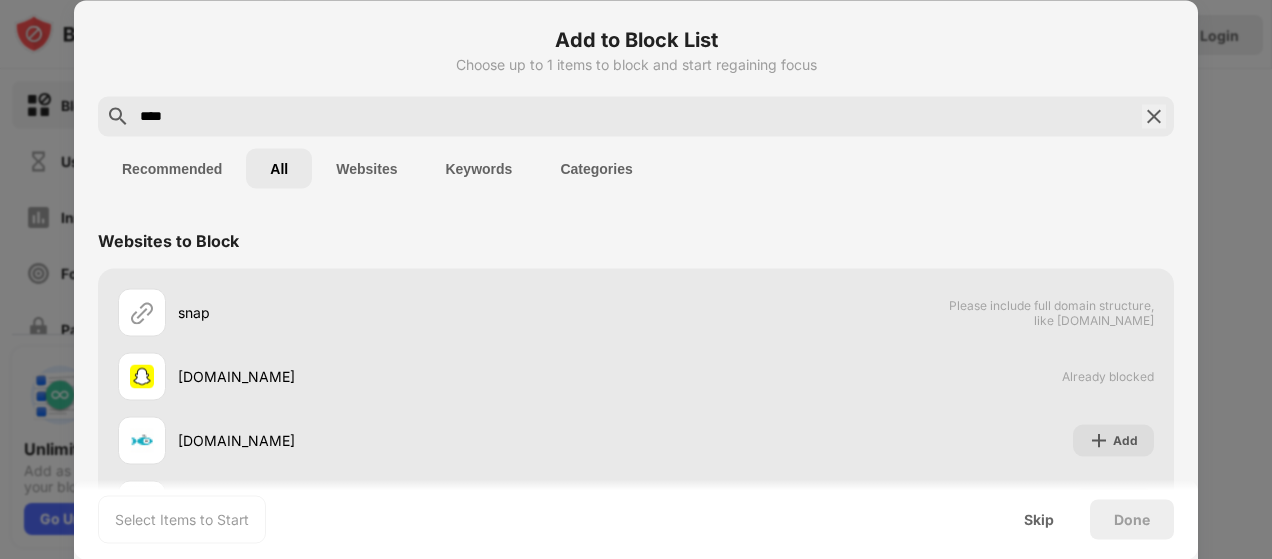 click at bounding box center [636, 279] 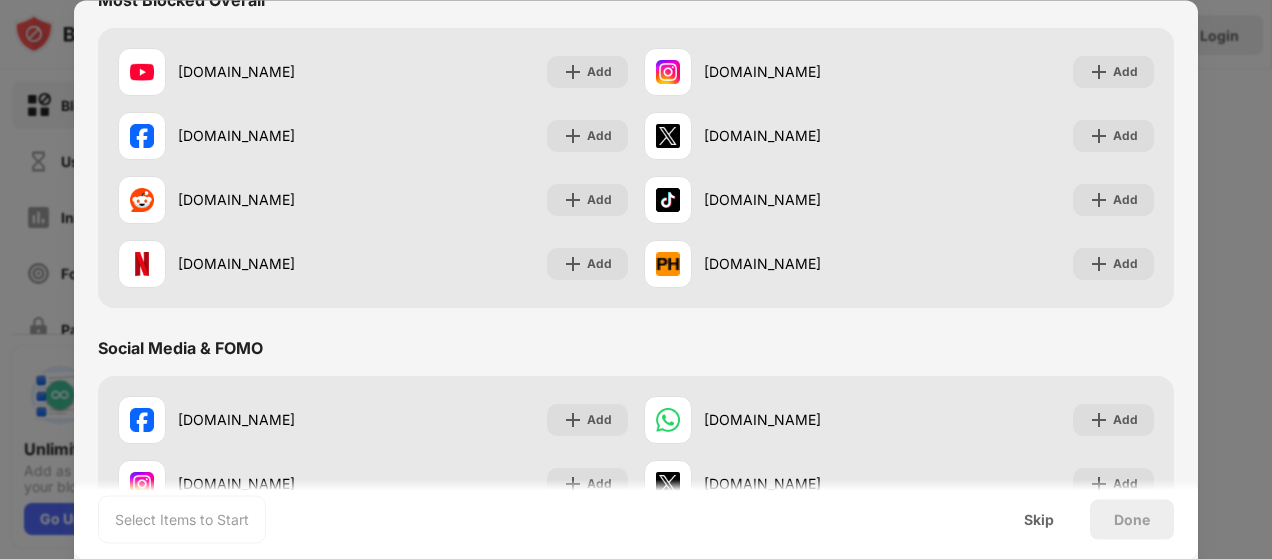 scroll, scrollTop: 0, scrollLeft: 0, axis: both 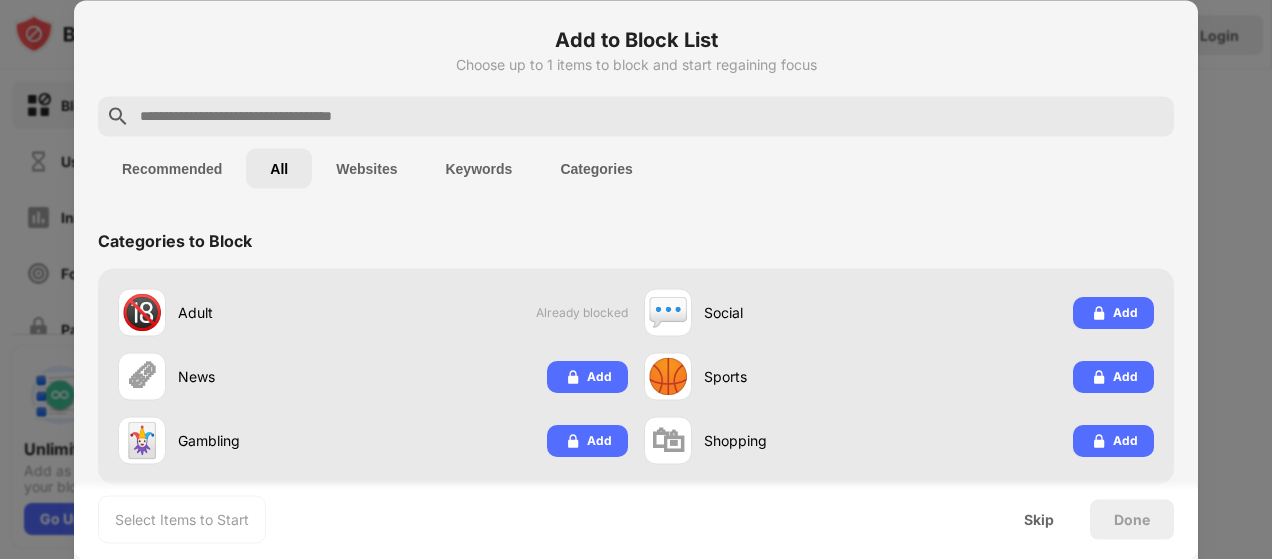 click at bounding box center (636, 279) 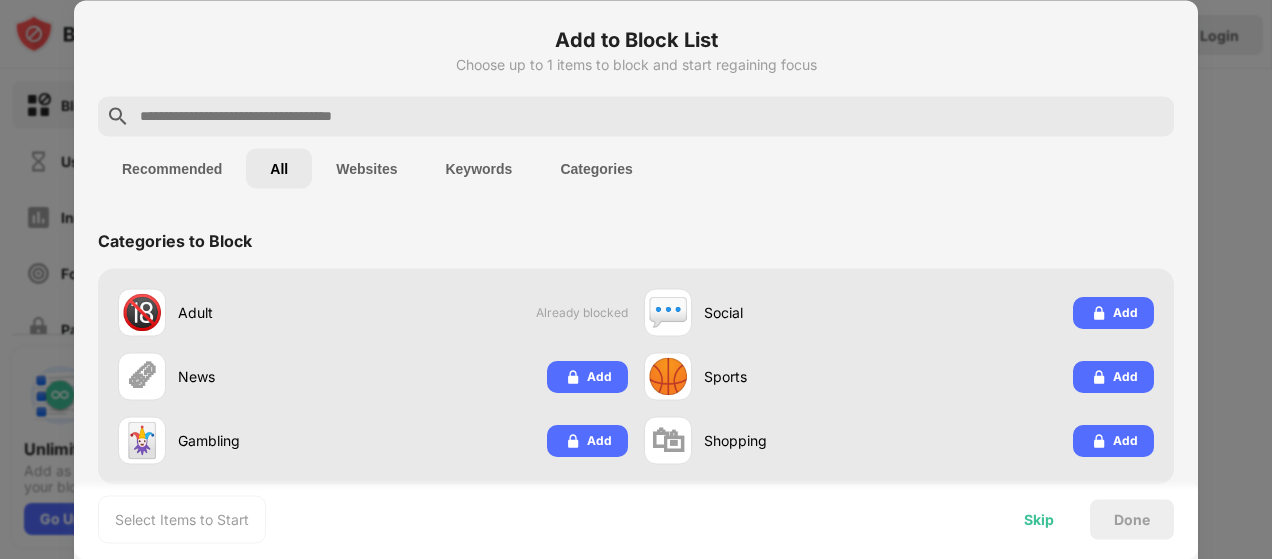 click on "Skip" at bounding box center [1039, 519] 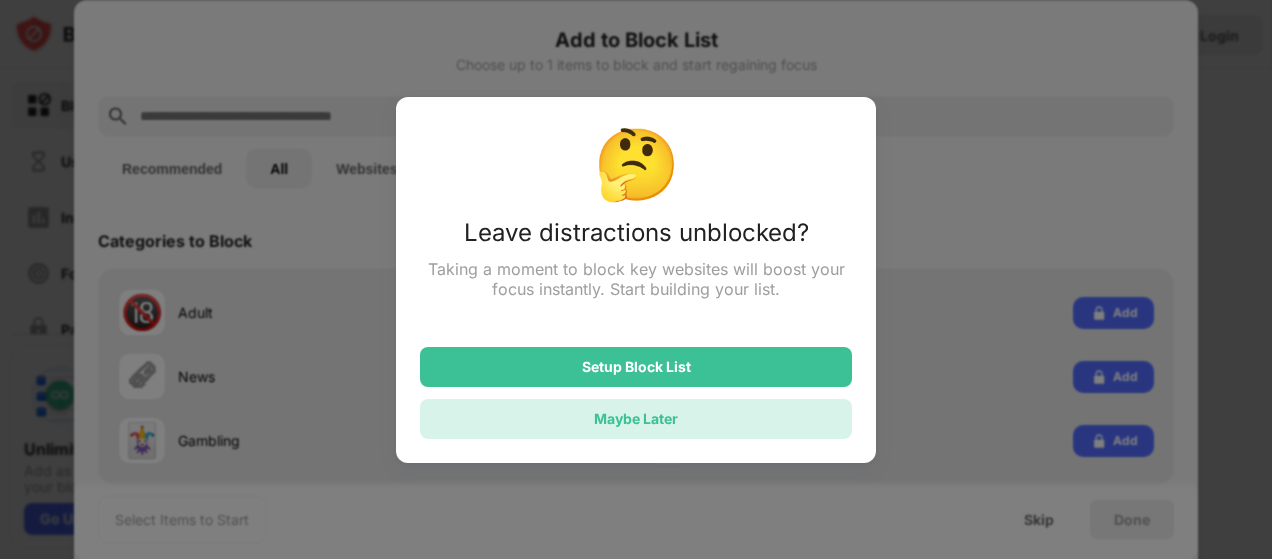 click on "Maybe Later" at bounding box center [636, 418] 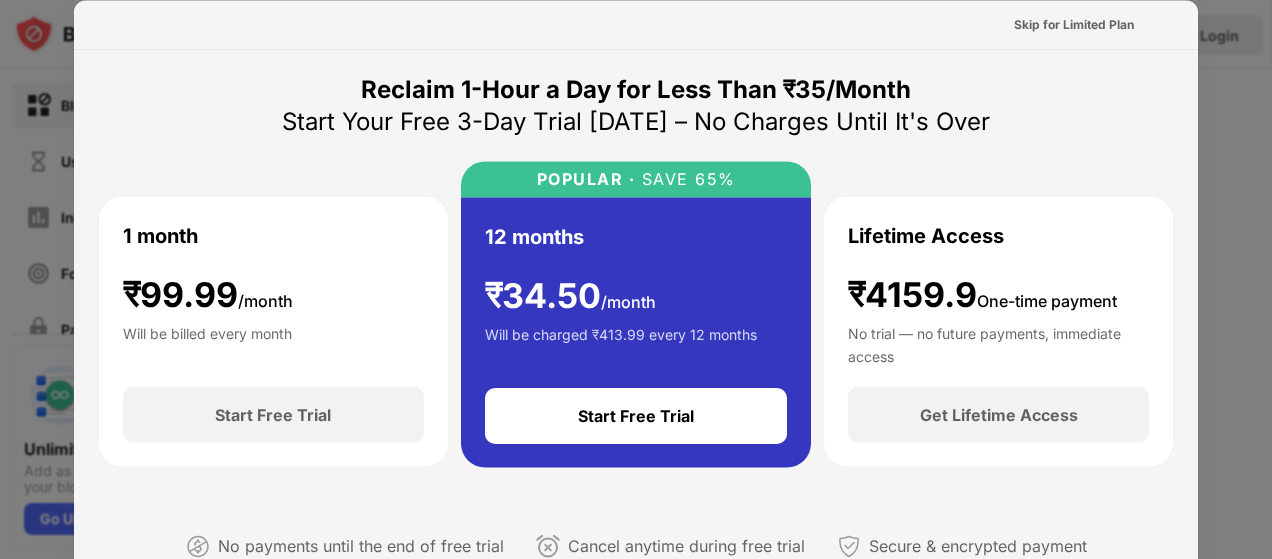 click at bounding box center [636, 279] 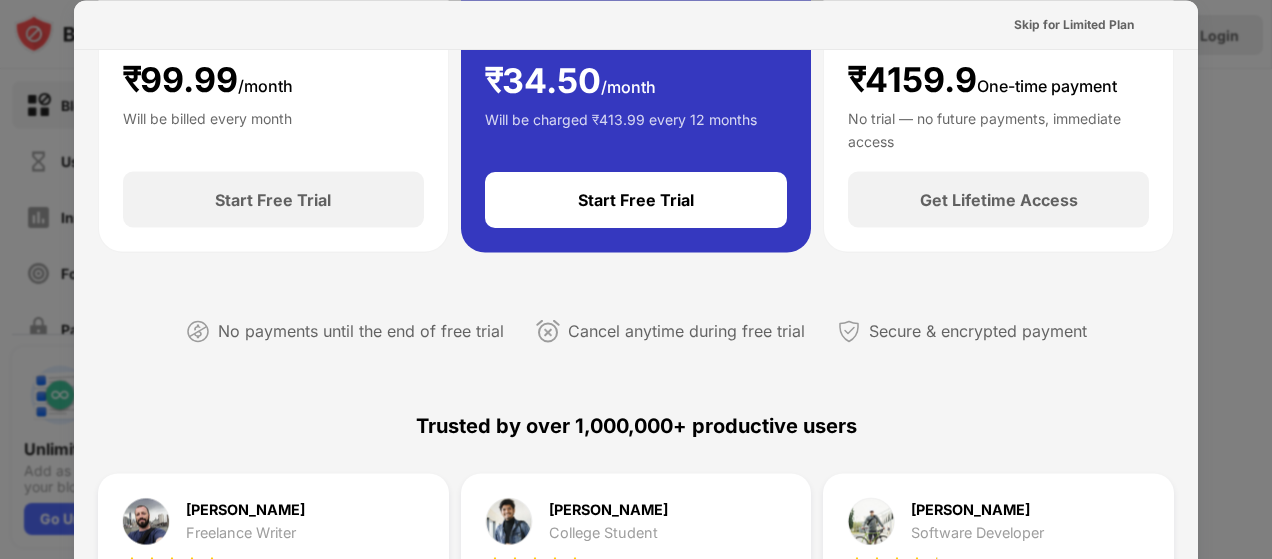 scroll, scrollTop: 227, scrollLeft: 0, axis: vertical 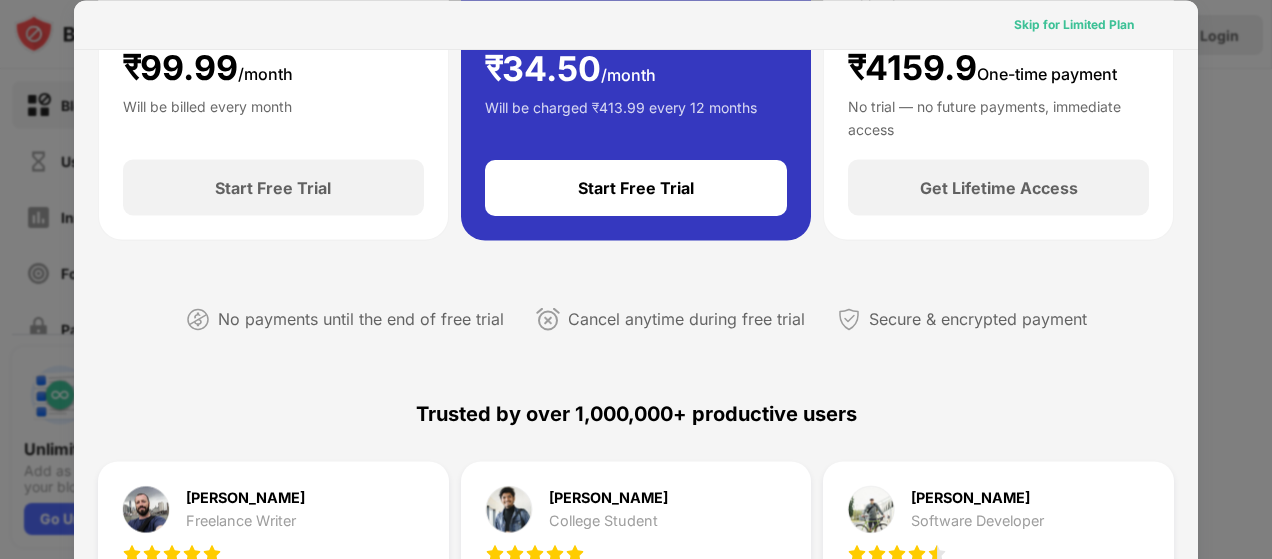 click on "Skip for Limited Plan" at bounding box center [1074, 24] 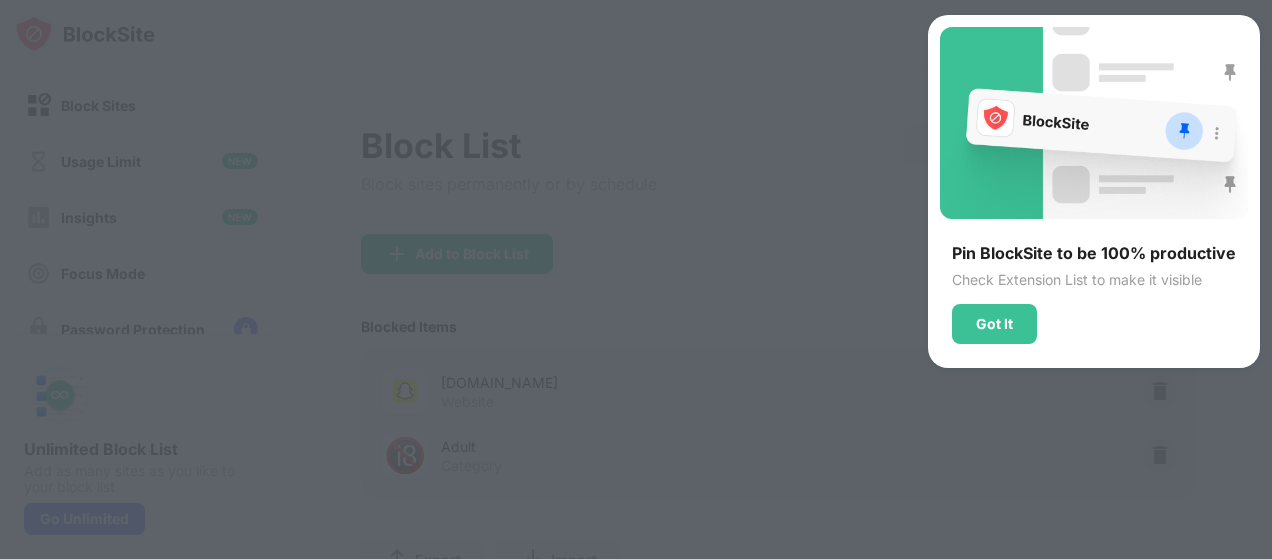 scroll, scrollTop: 0, scrollLeft: 0, axis: both 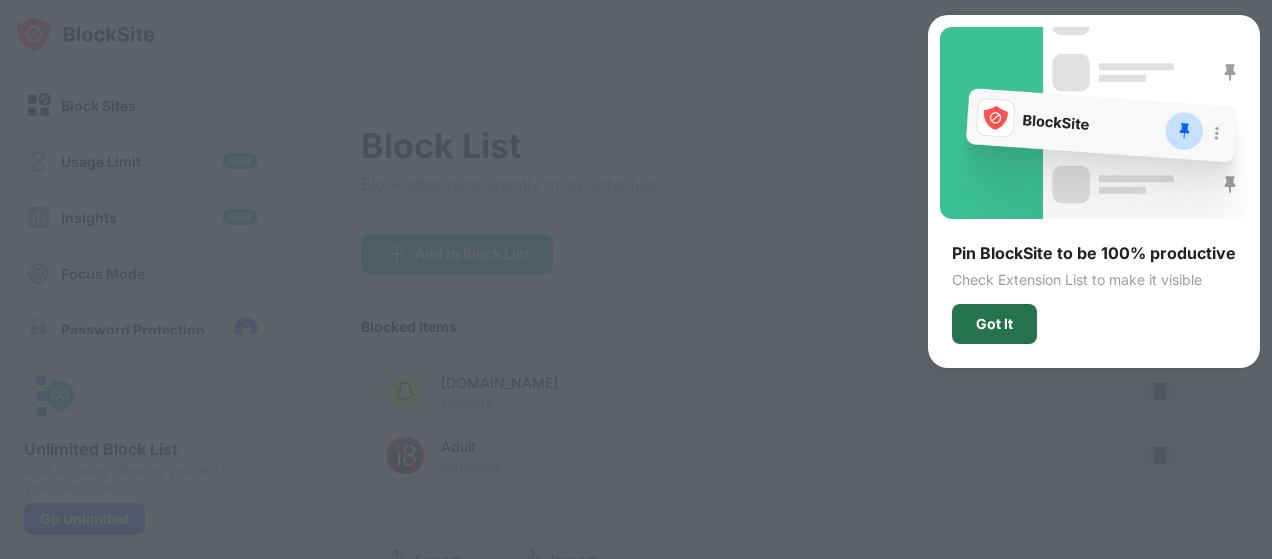 click on "Got It" at bounding box center (994, 324) 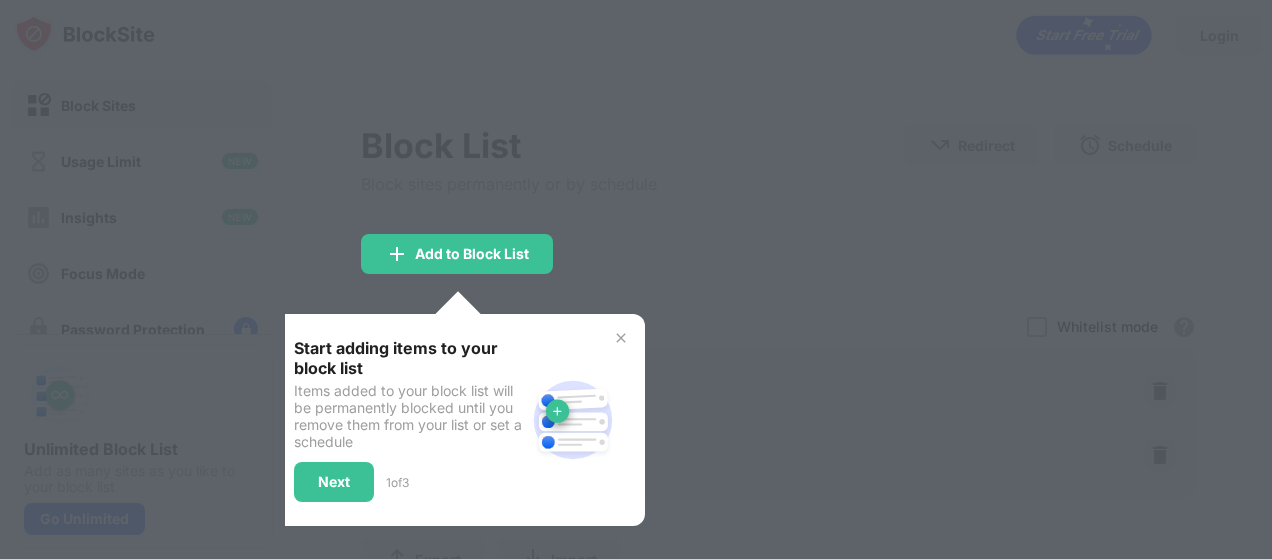 click at bounding box center (621, 338) 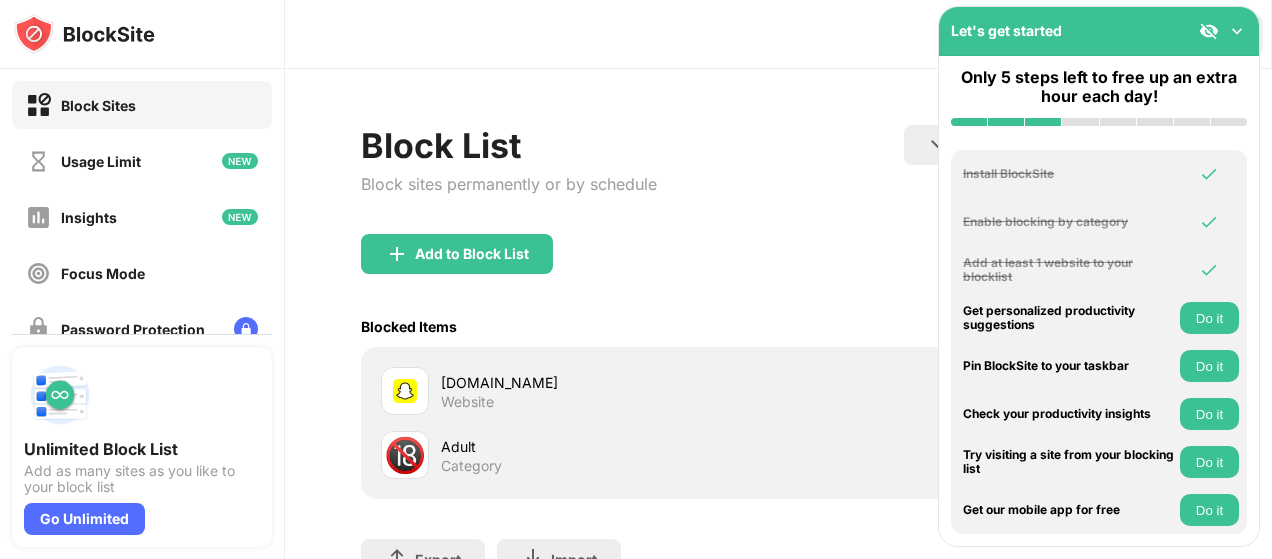click at bounding box center [1237, 31] 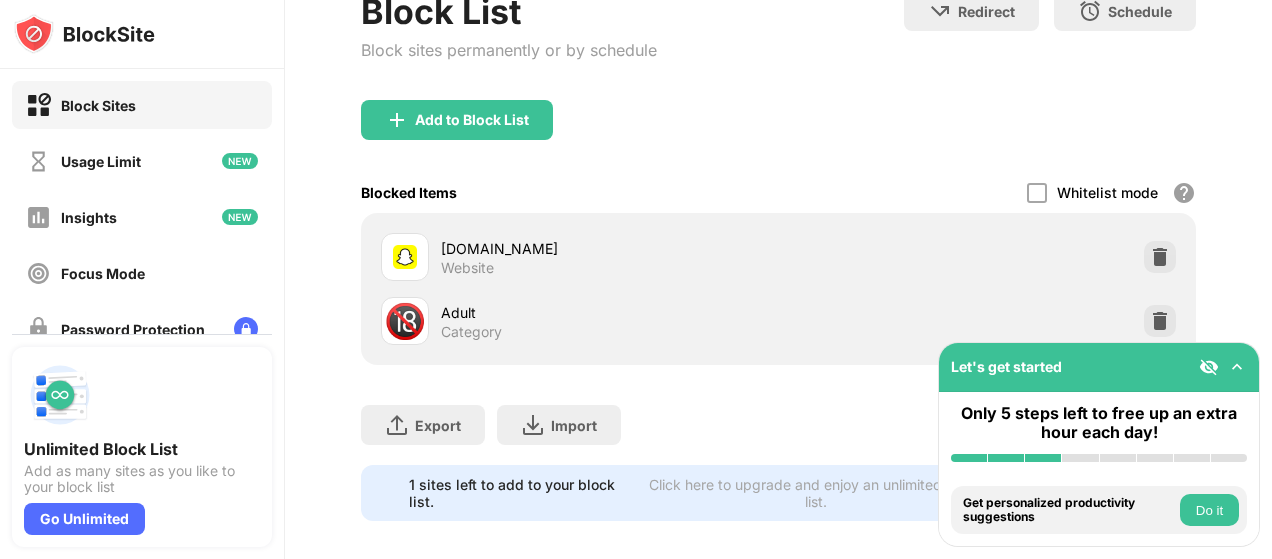 scroll, scrollTop: 135, scrollLeft: 0, axis: vertical 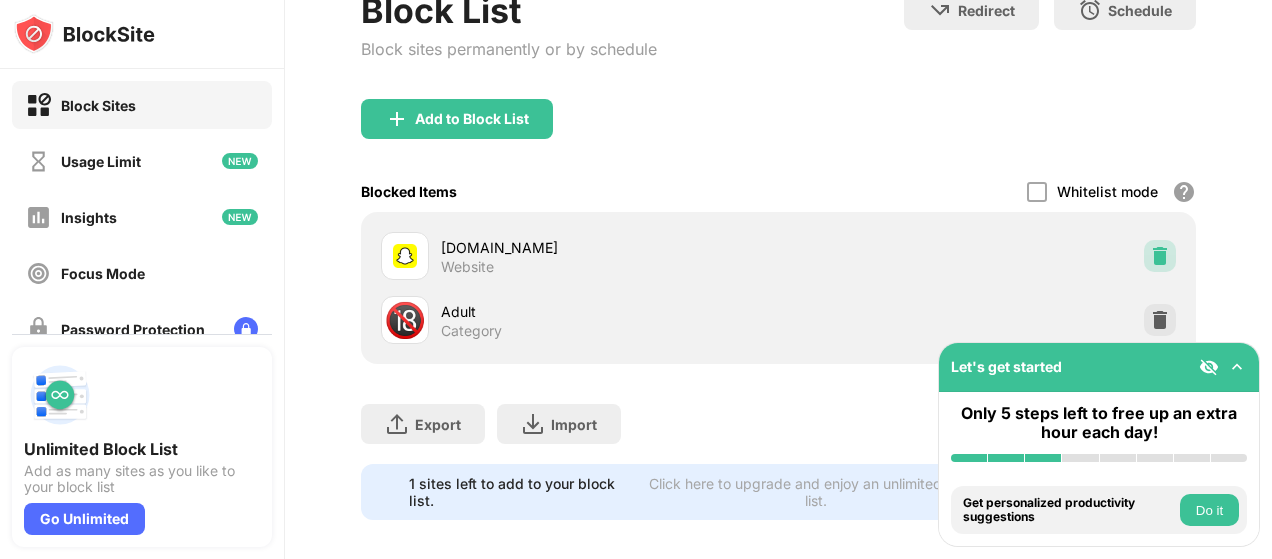 click at bounding box center [1160, 256] 